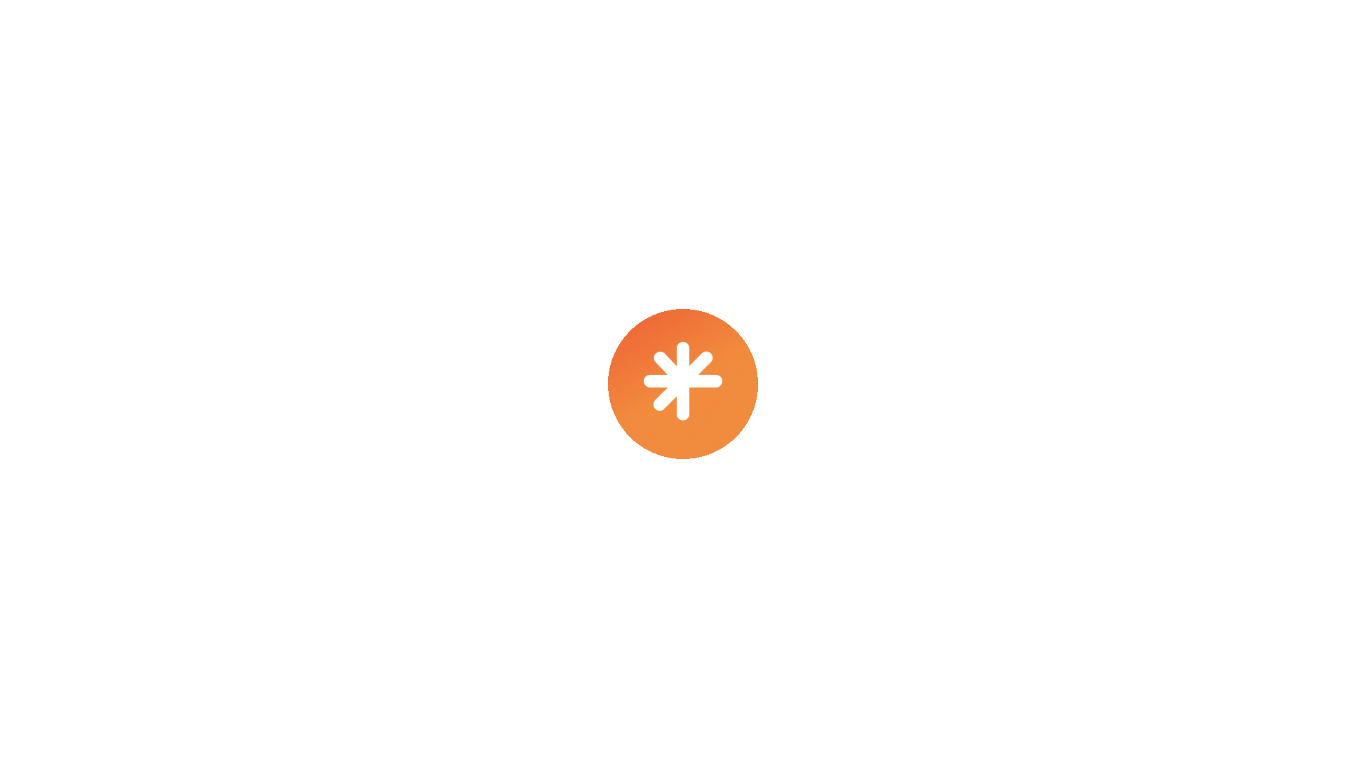 scroll, scrollTop: 0, scrollLeft: 0, axis: both 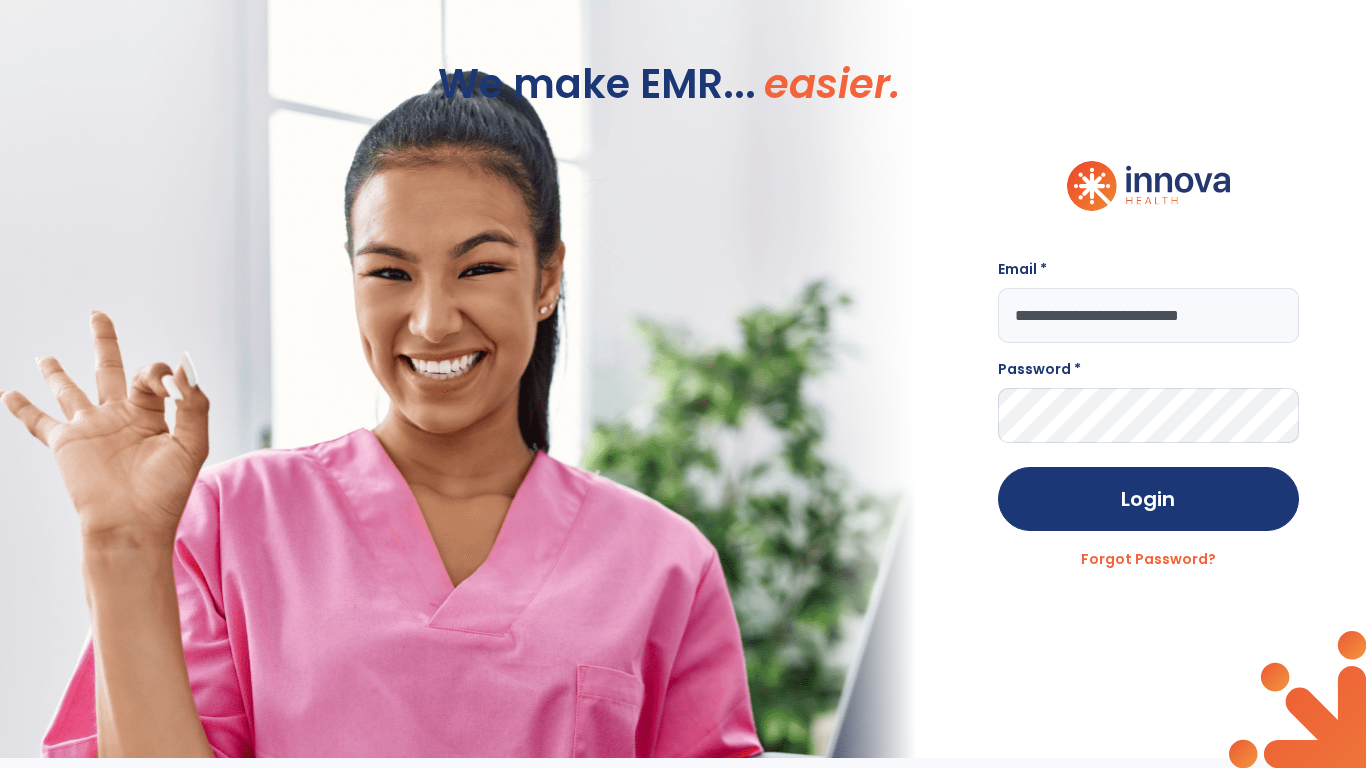 type on "**********" 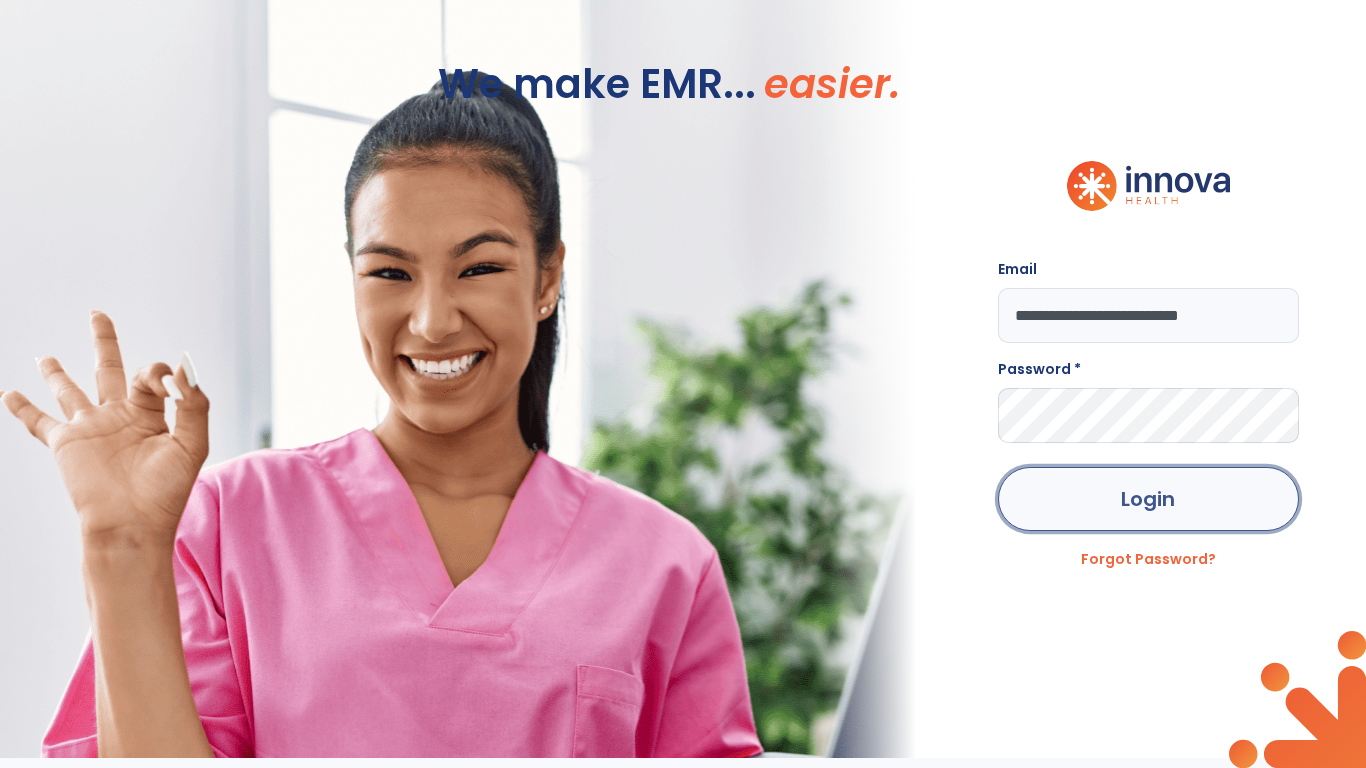 click on "Login" 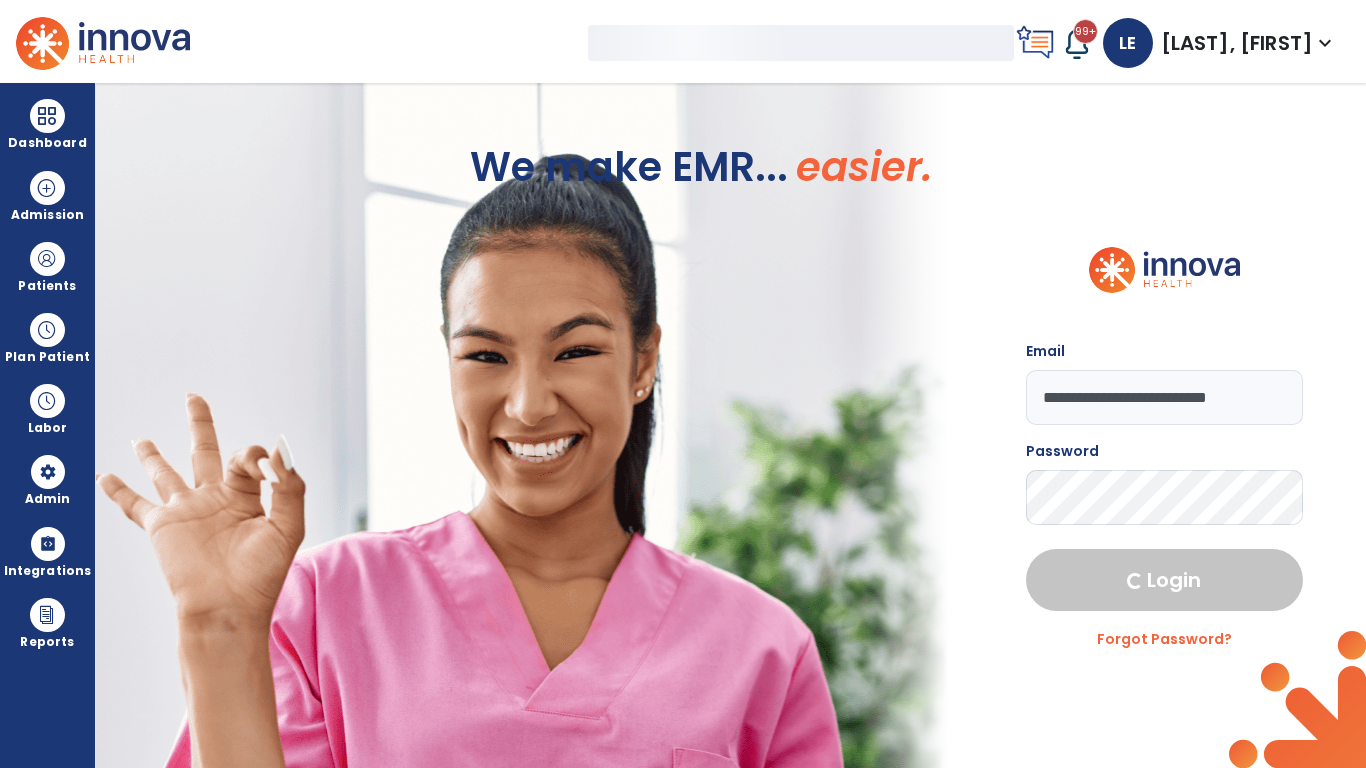 select on "***" 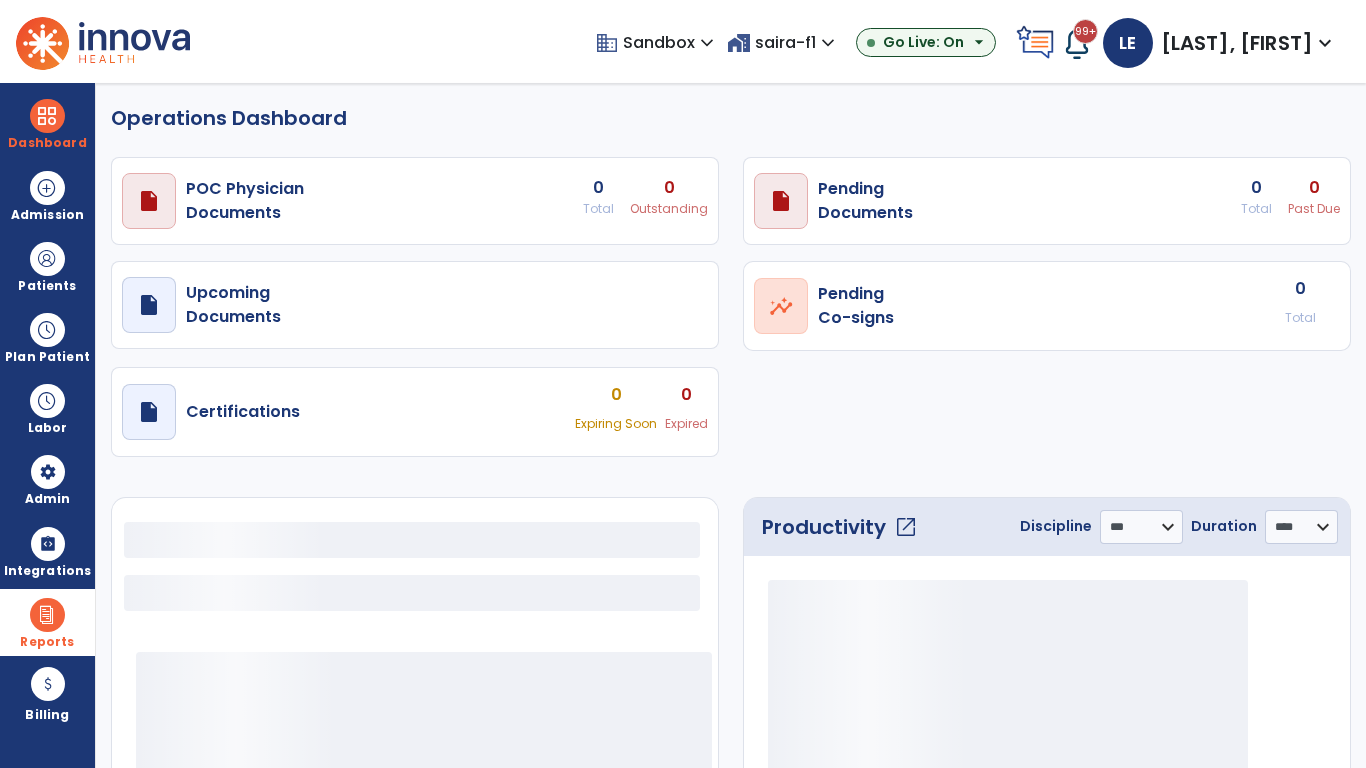 click at bounding box center (47, 615) 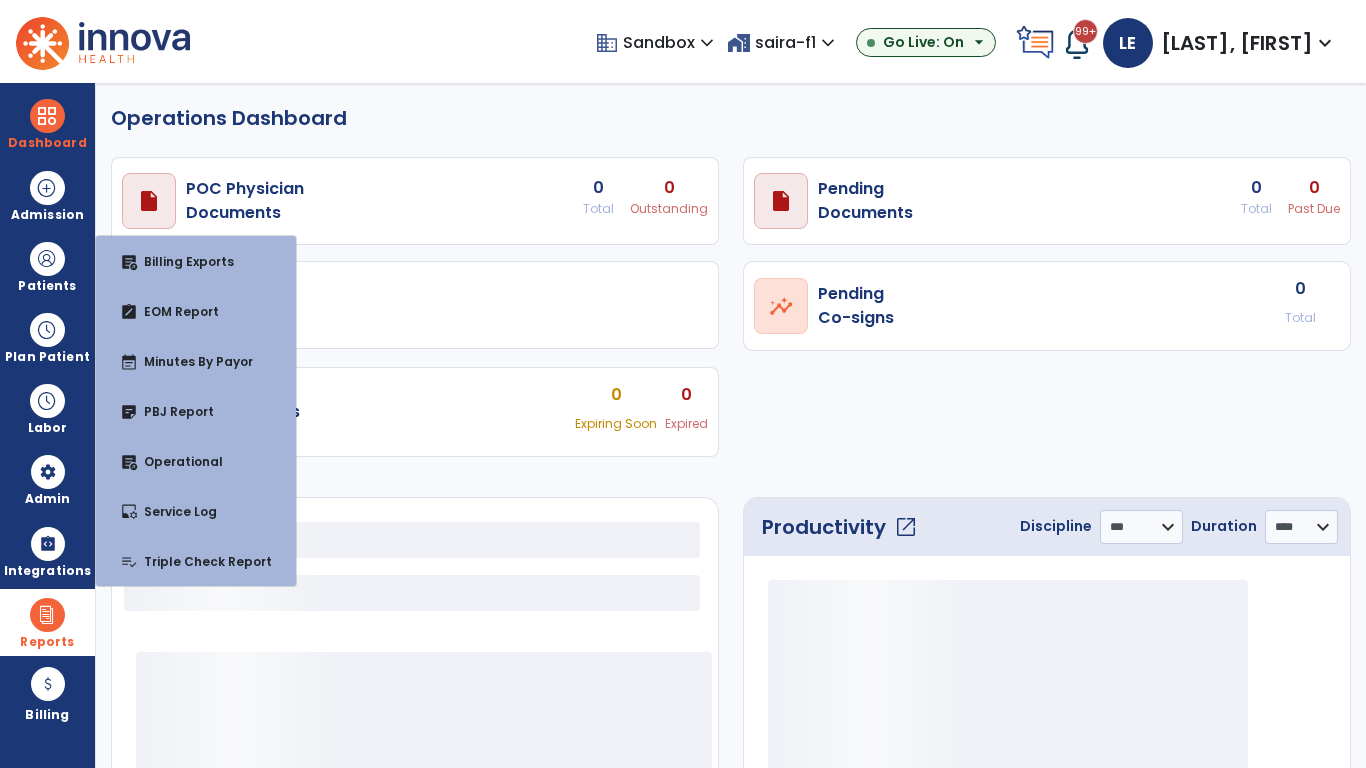 select on "***" 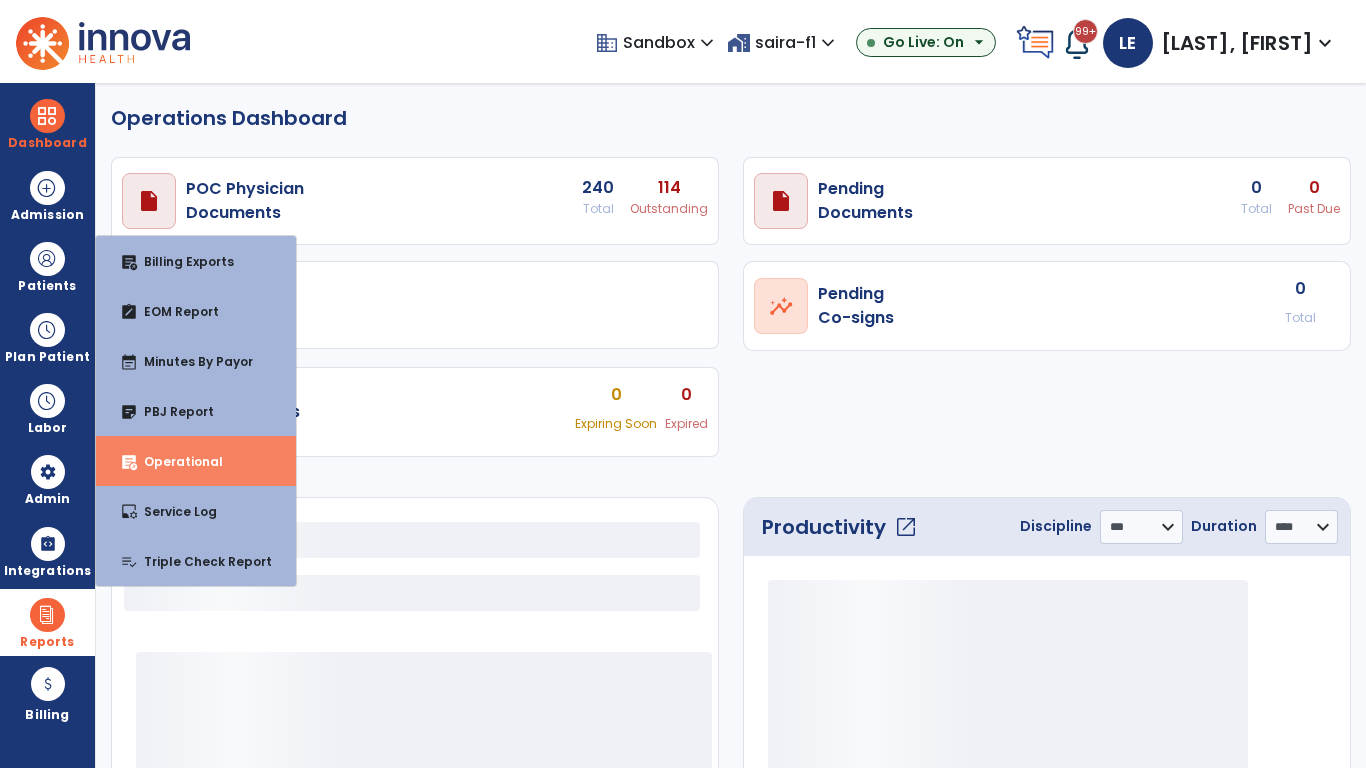 click on "Operational" at bounding box center [175, 461] 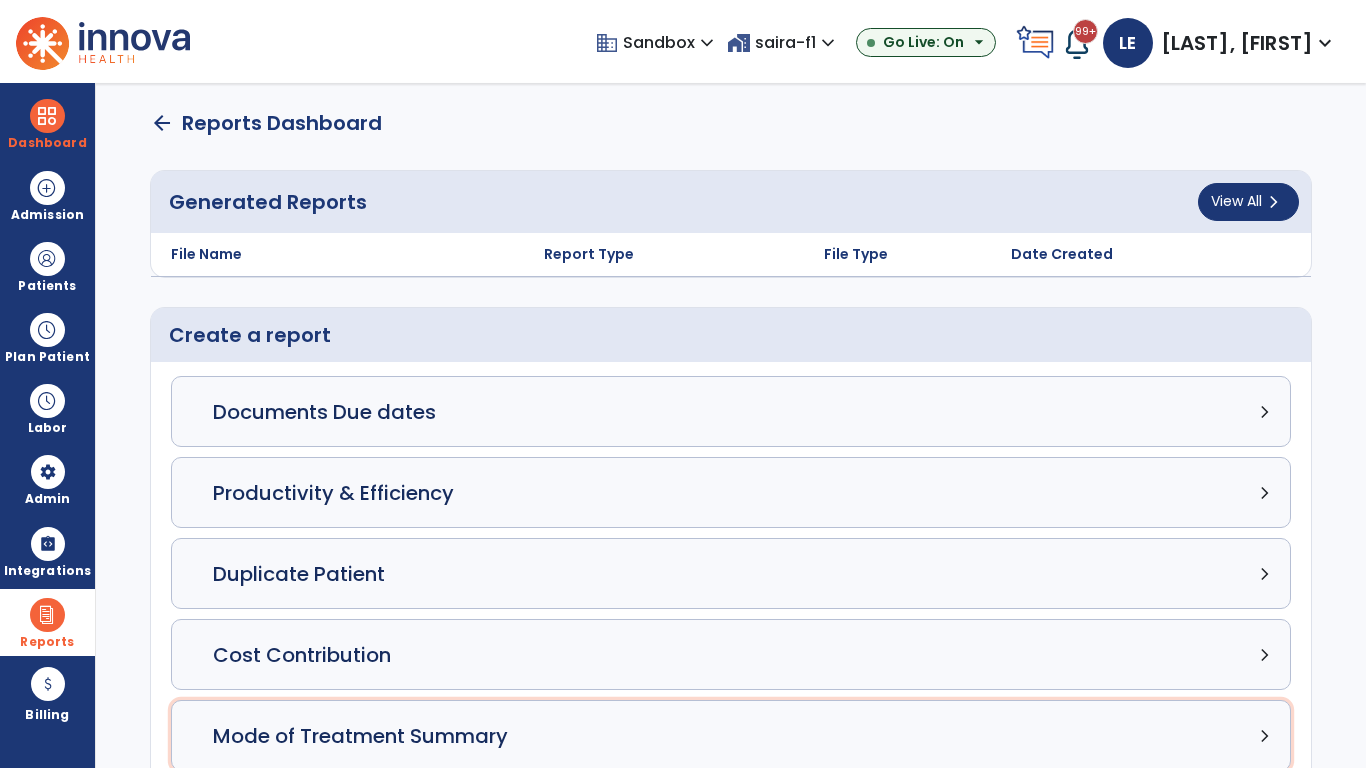 click on "Mode of Treatment Summary chevron_right" 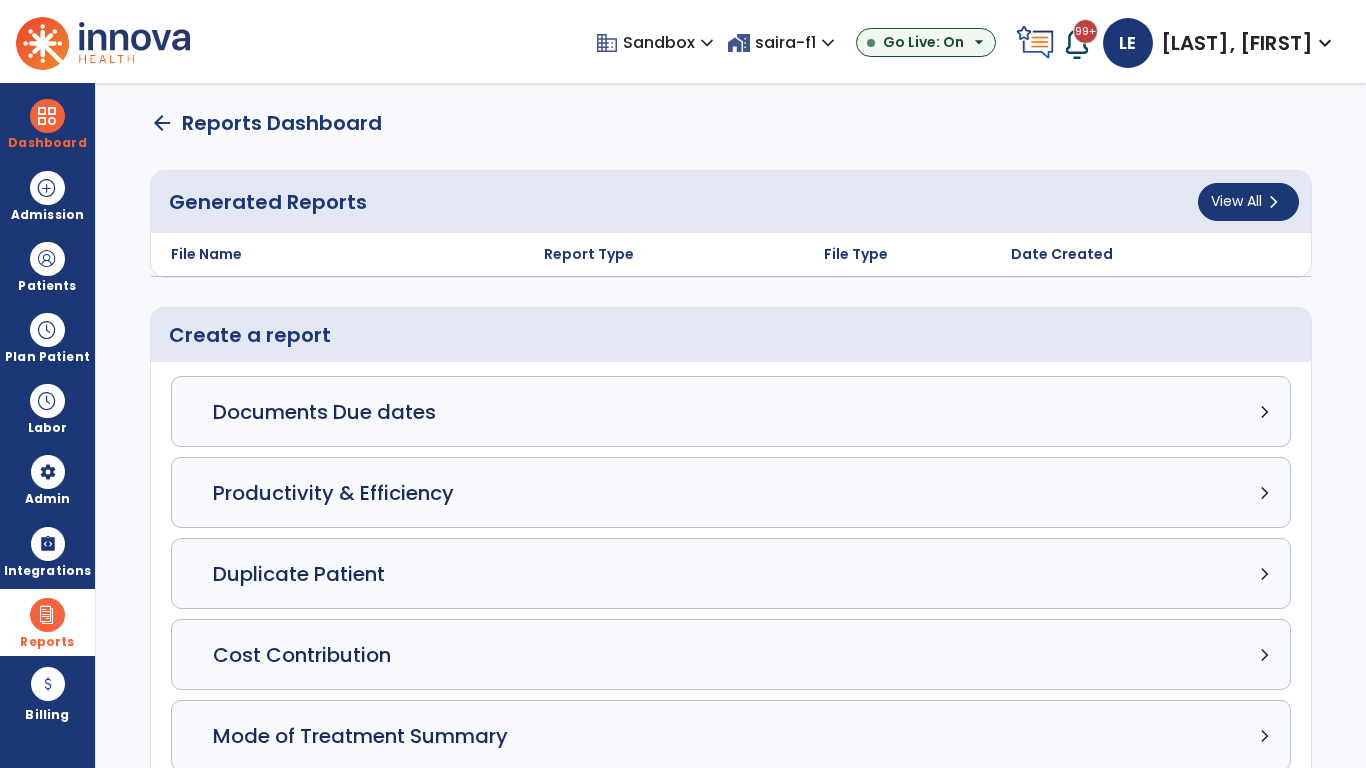 select on "*****" 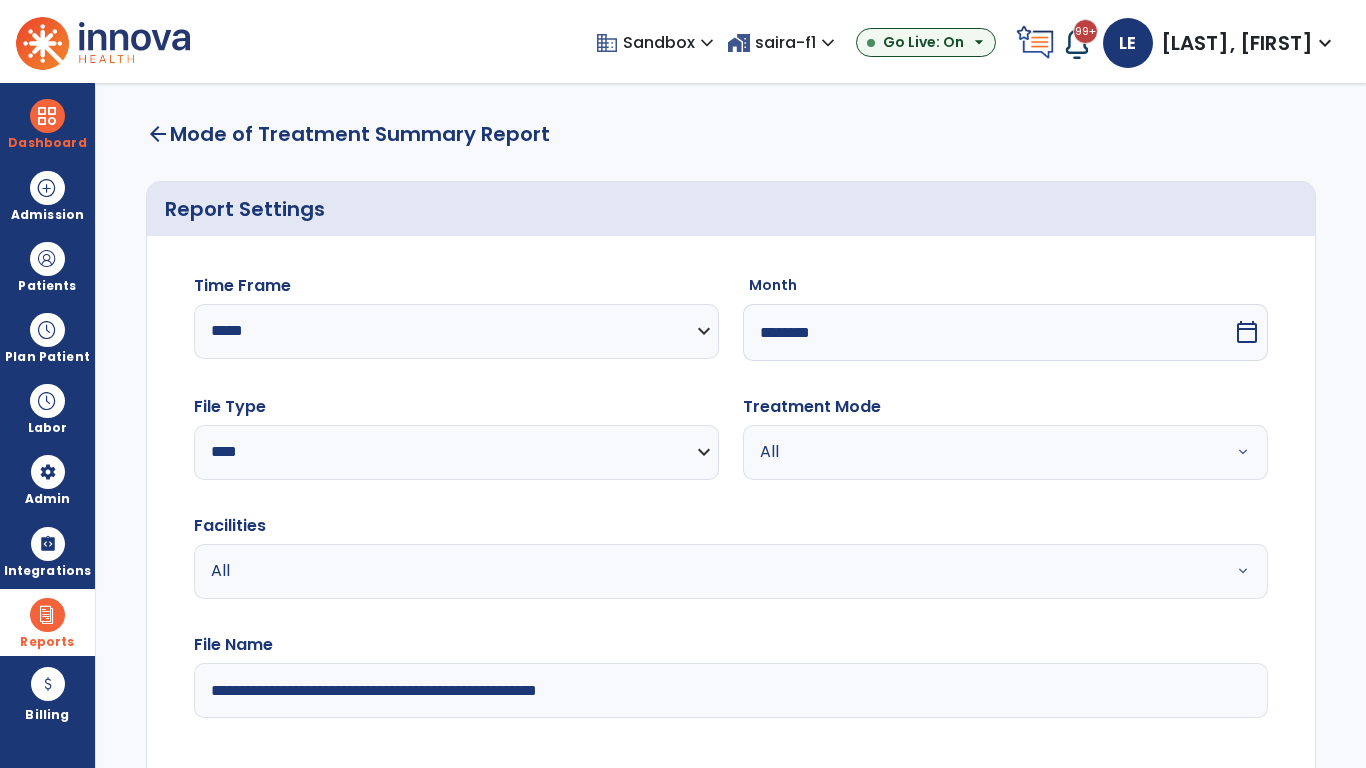 scroll, scrollTop: 3, scrollLeft: 0, axis: vertical 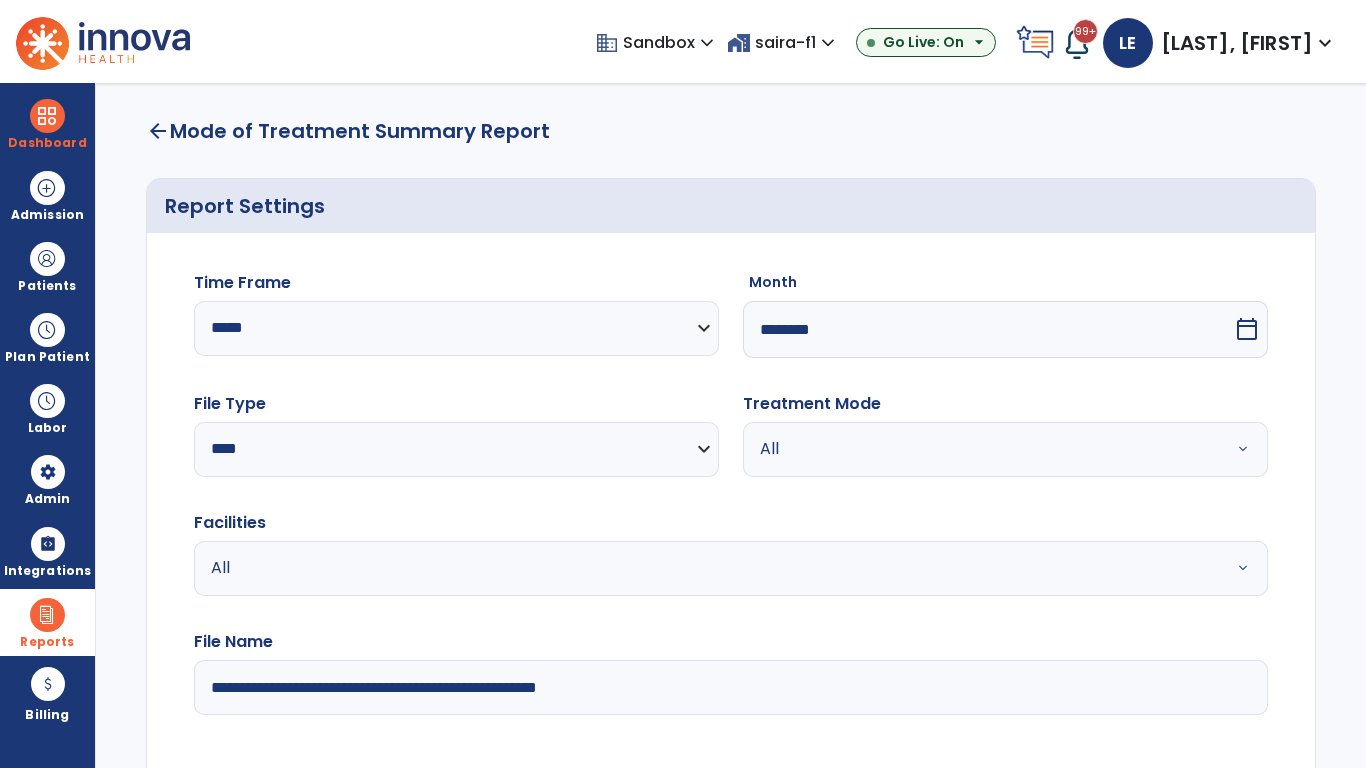 select on "*****" 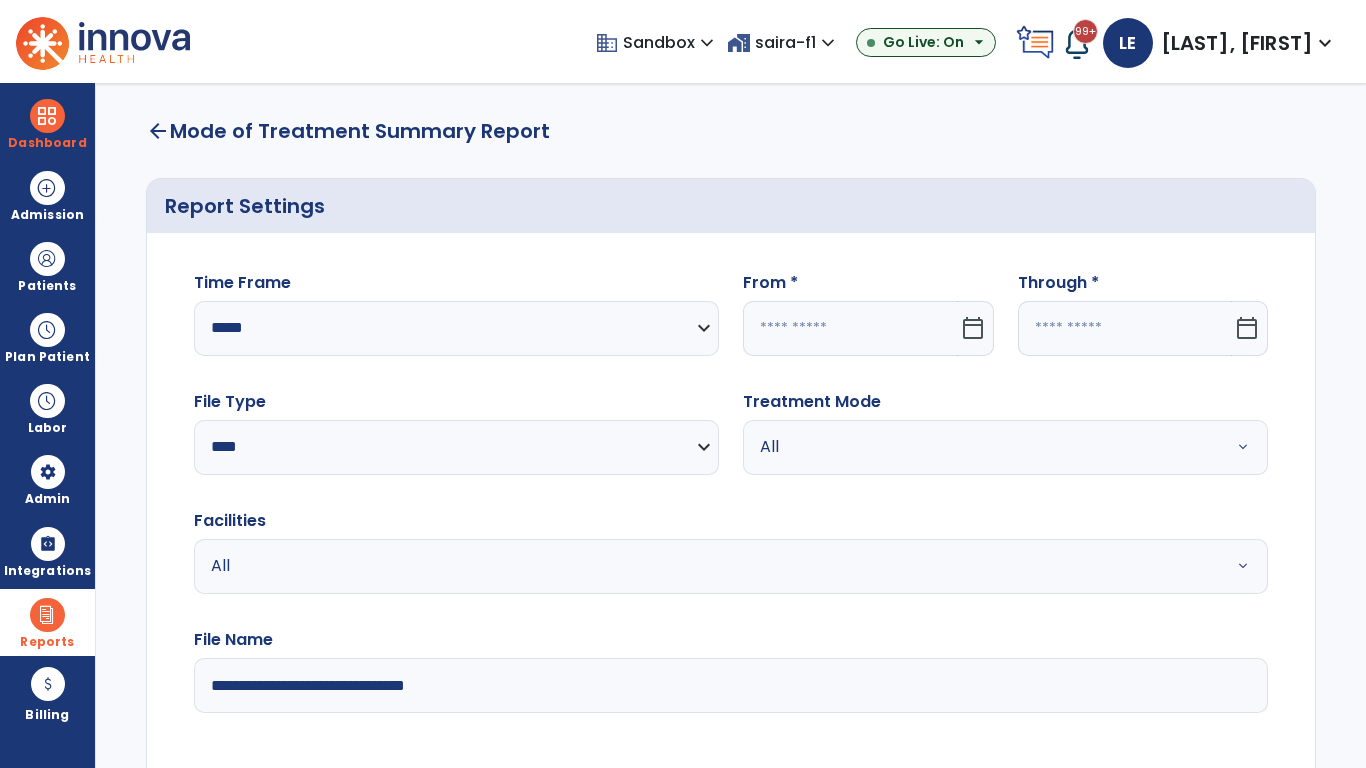 click 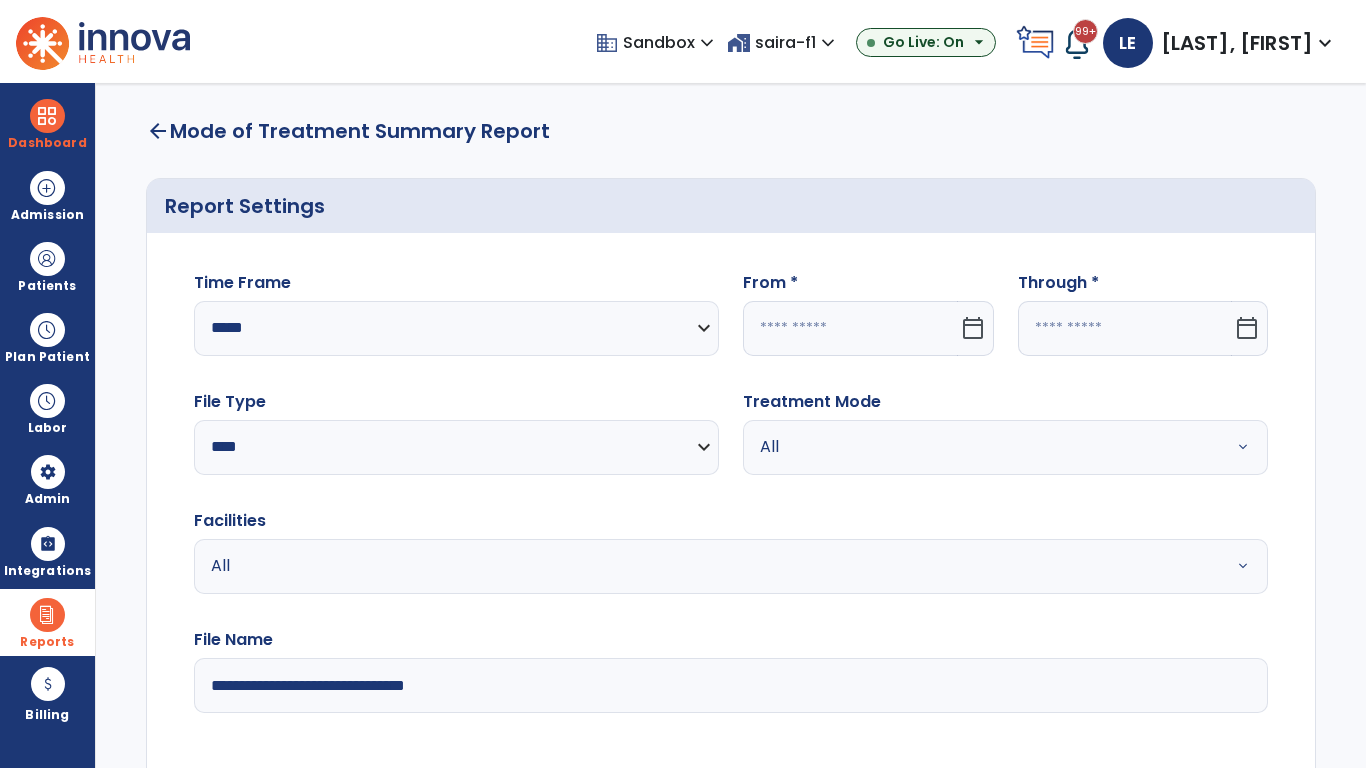 select on "*" 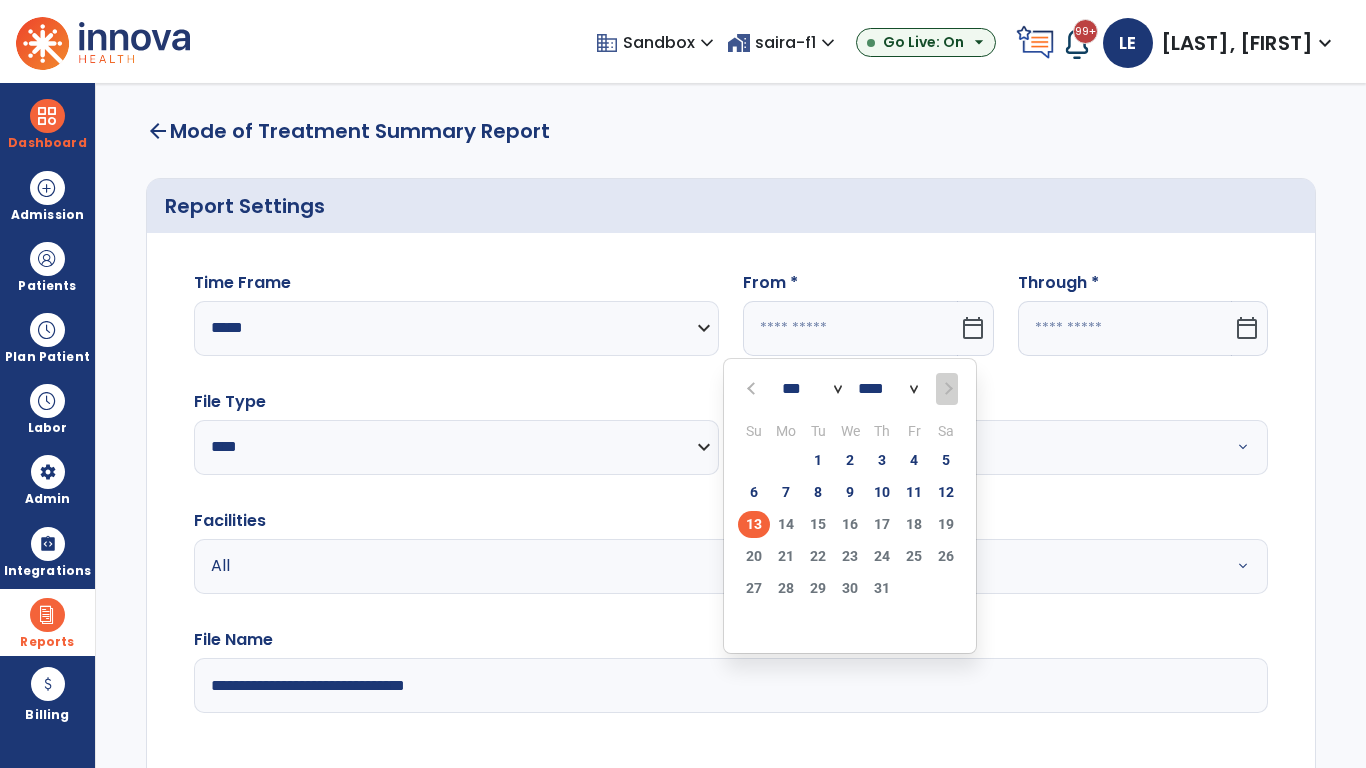 select on "****" 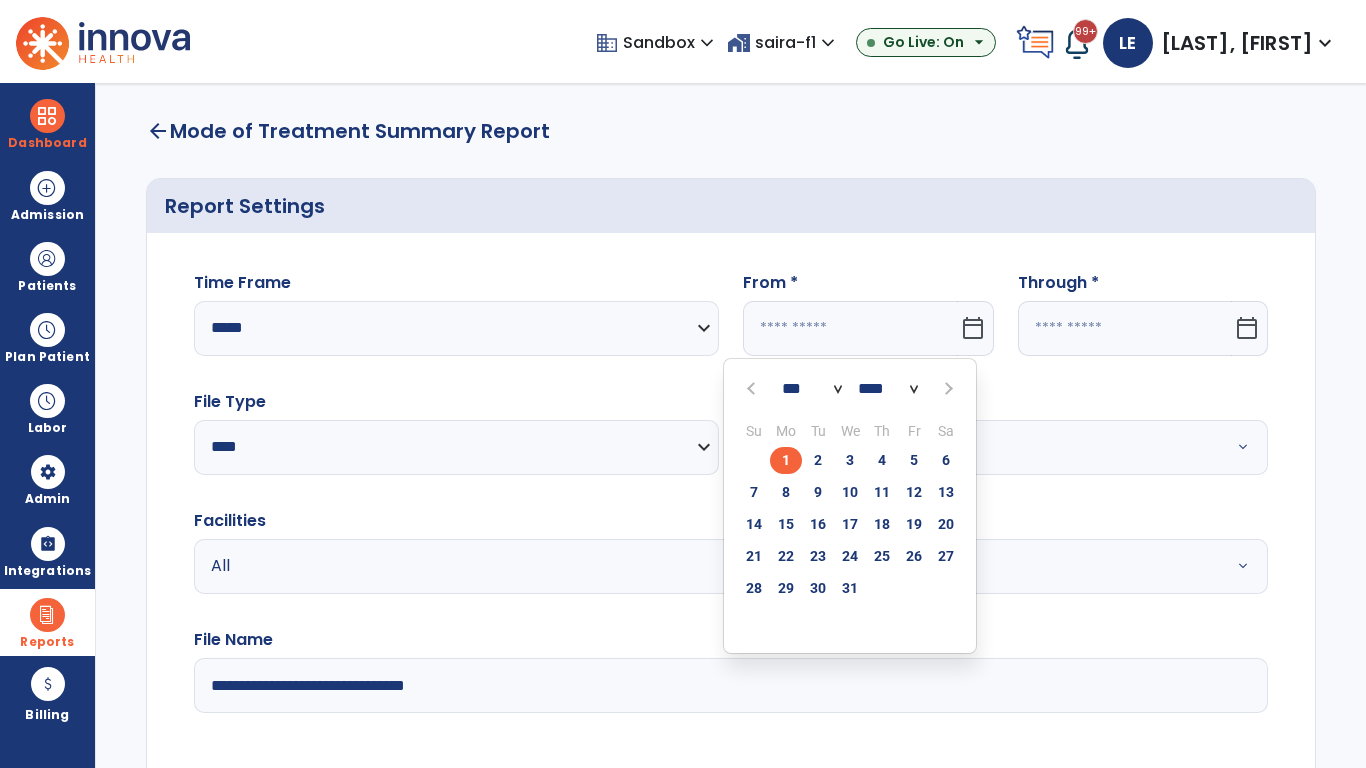 select on "**" 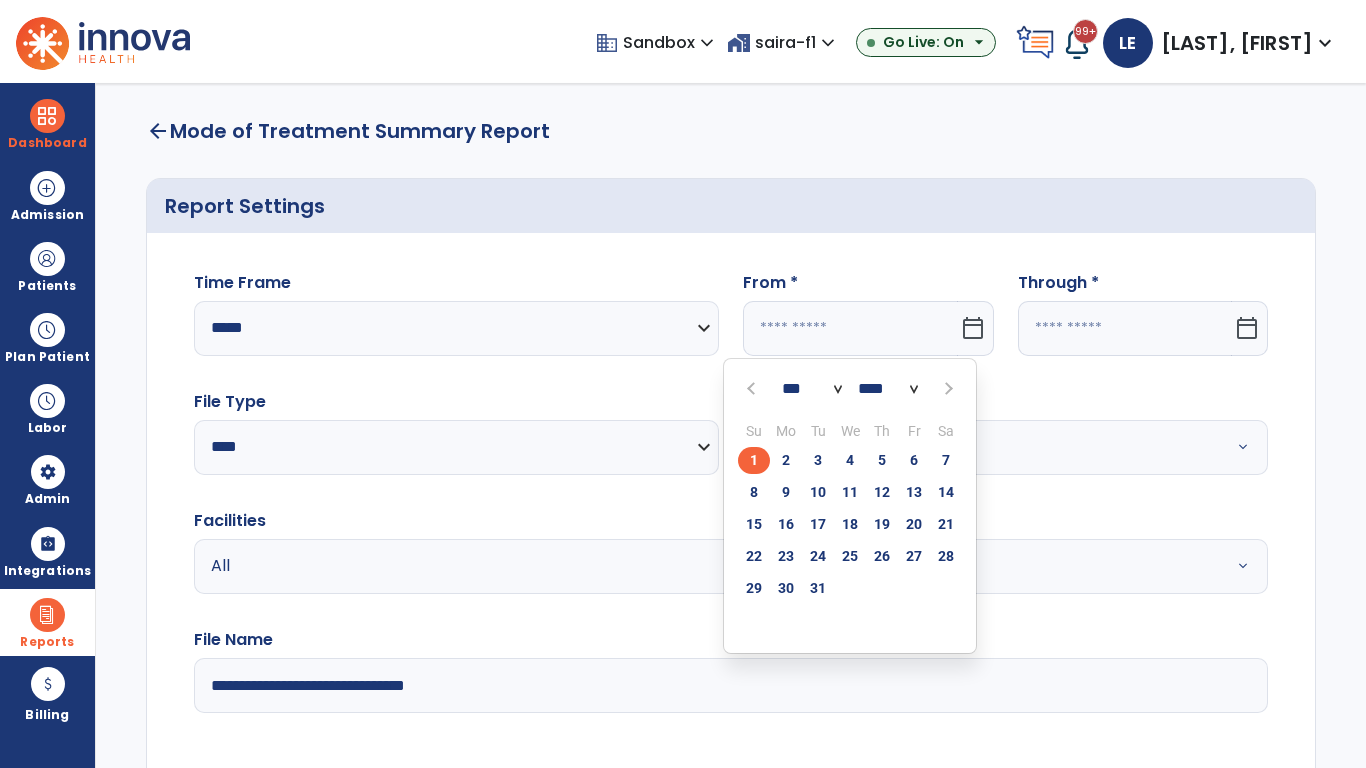 click on "1" 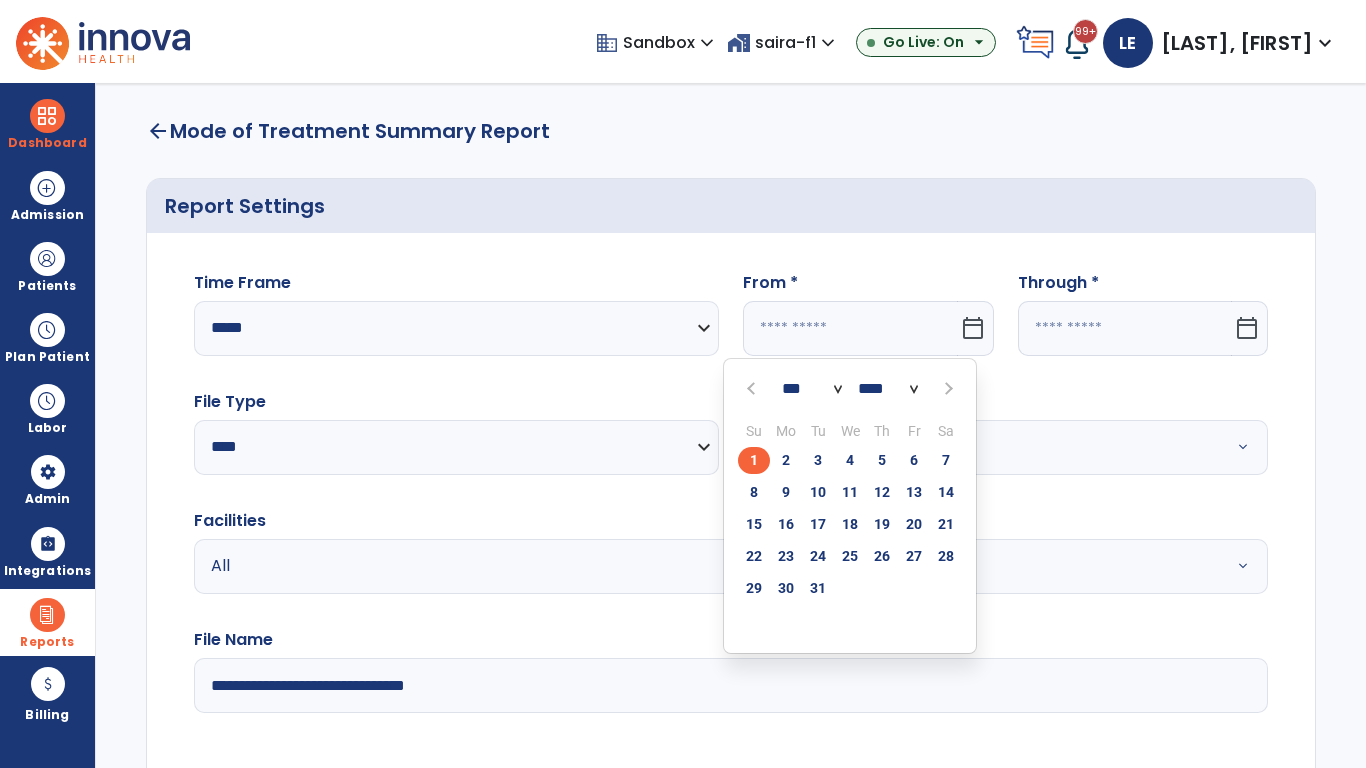 type on "**********" 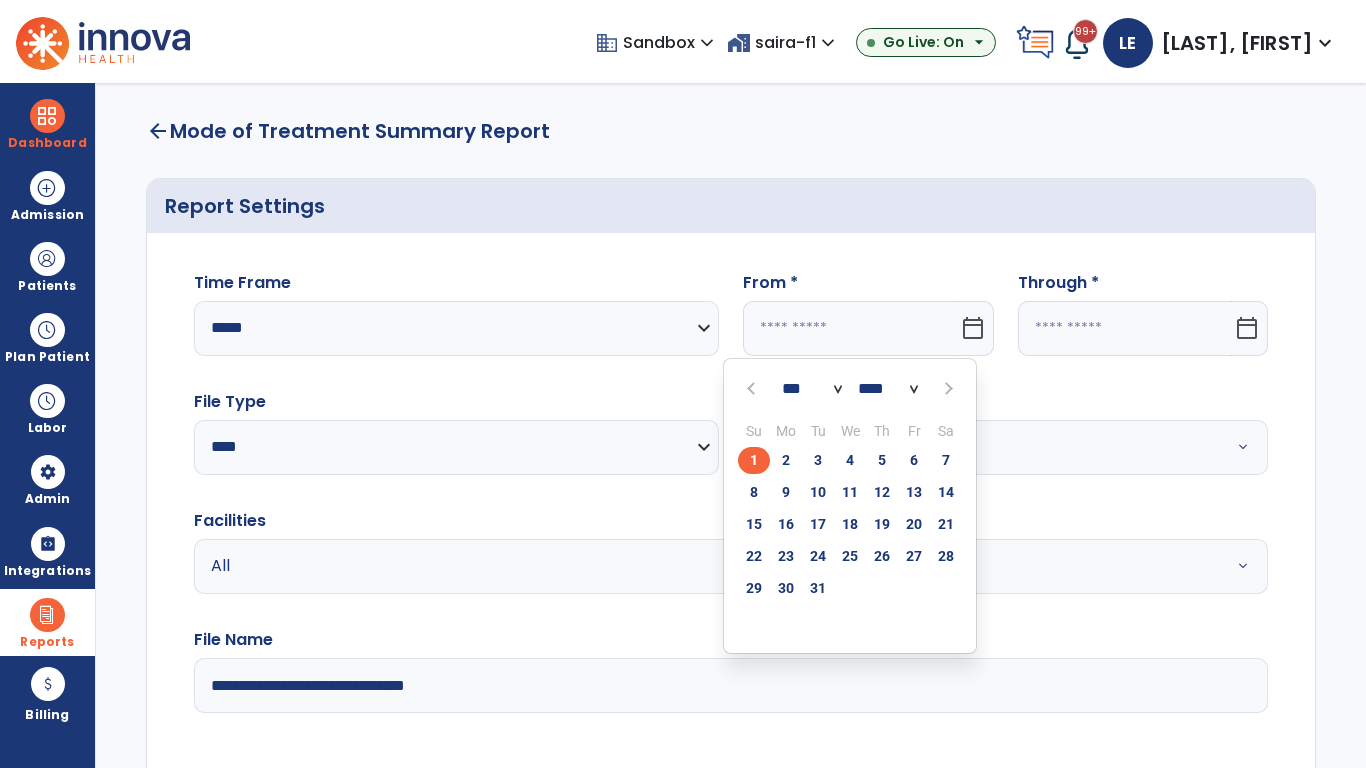 type on "*********" 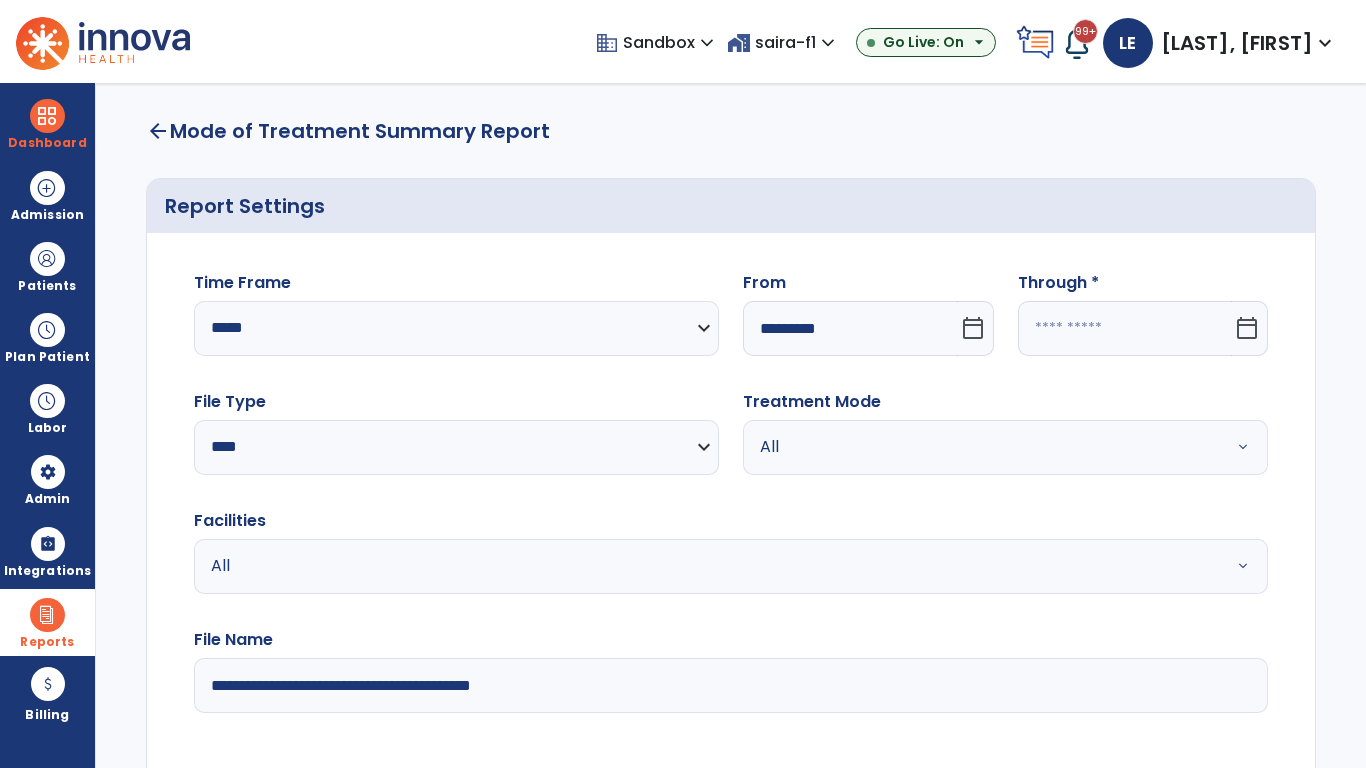 click 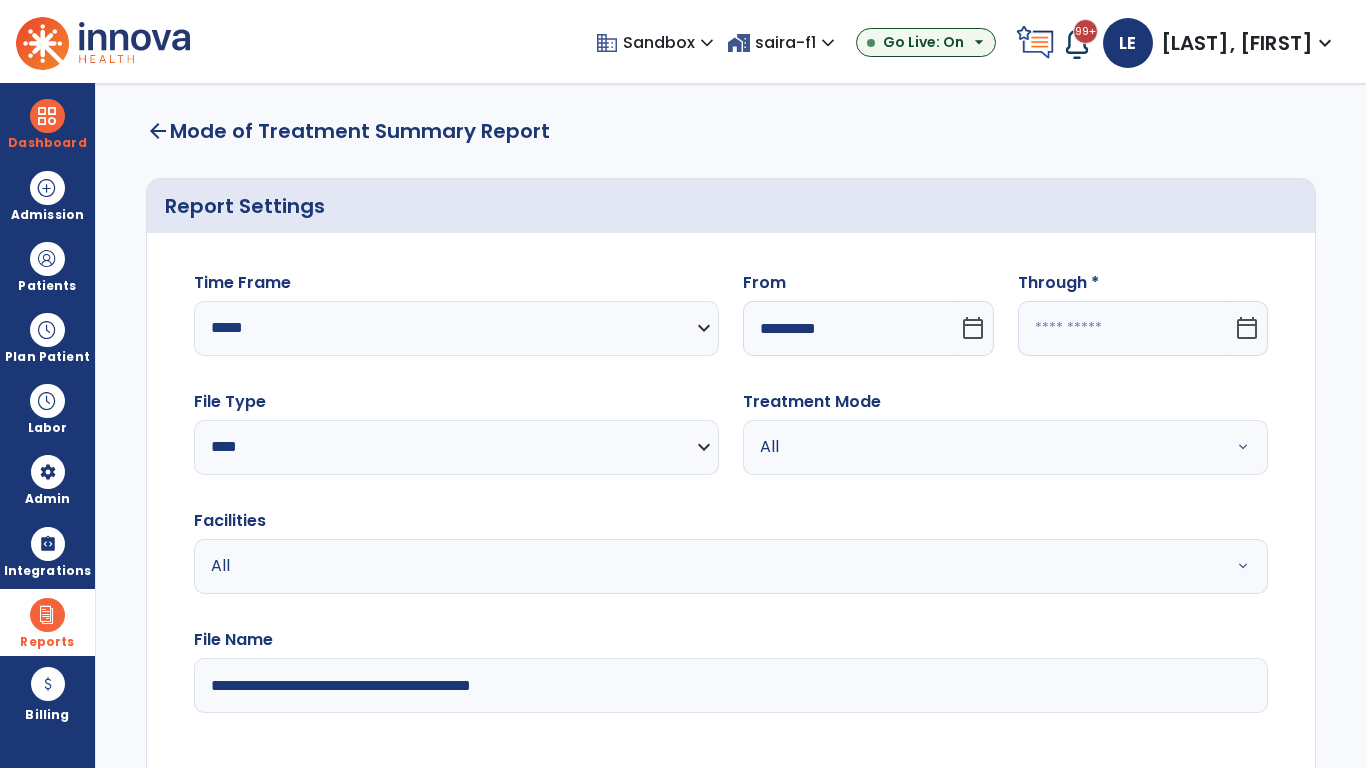 select on "*" 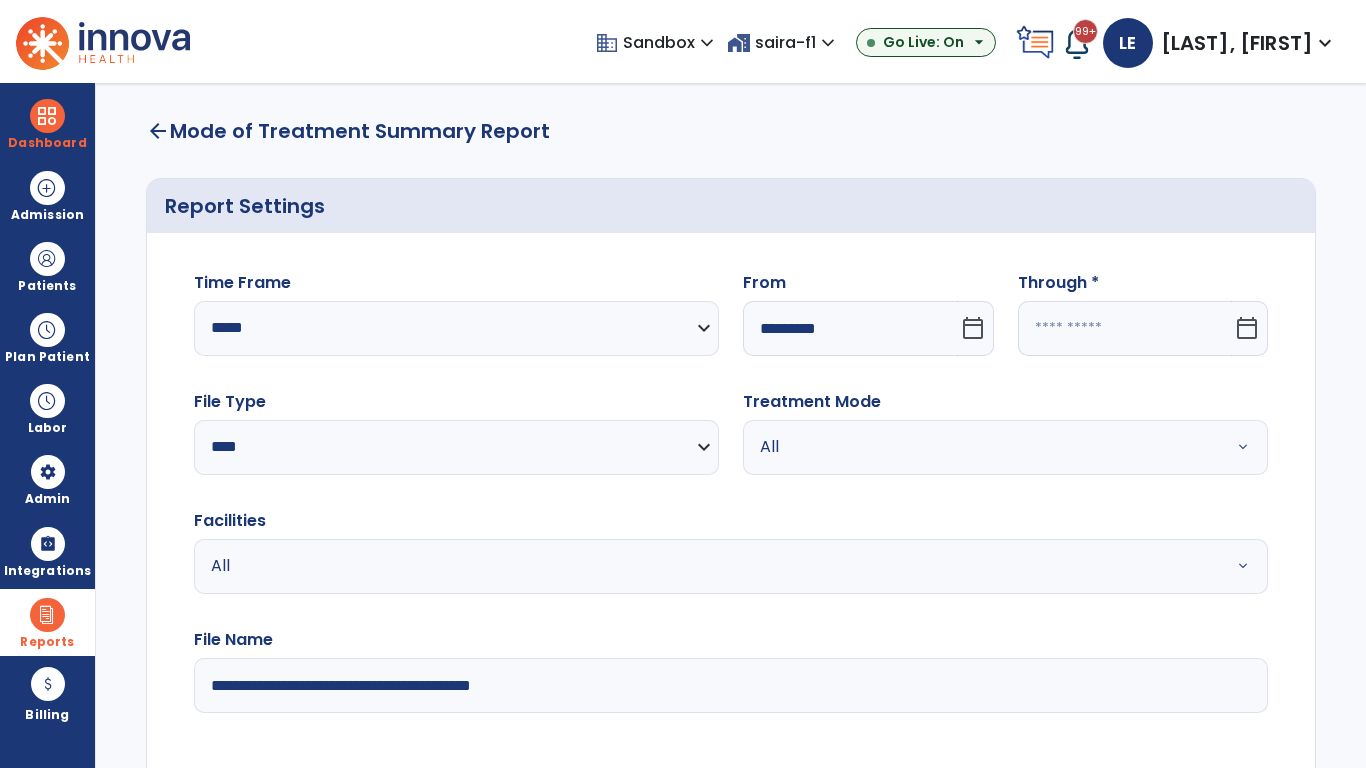 select on "****" 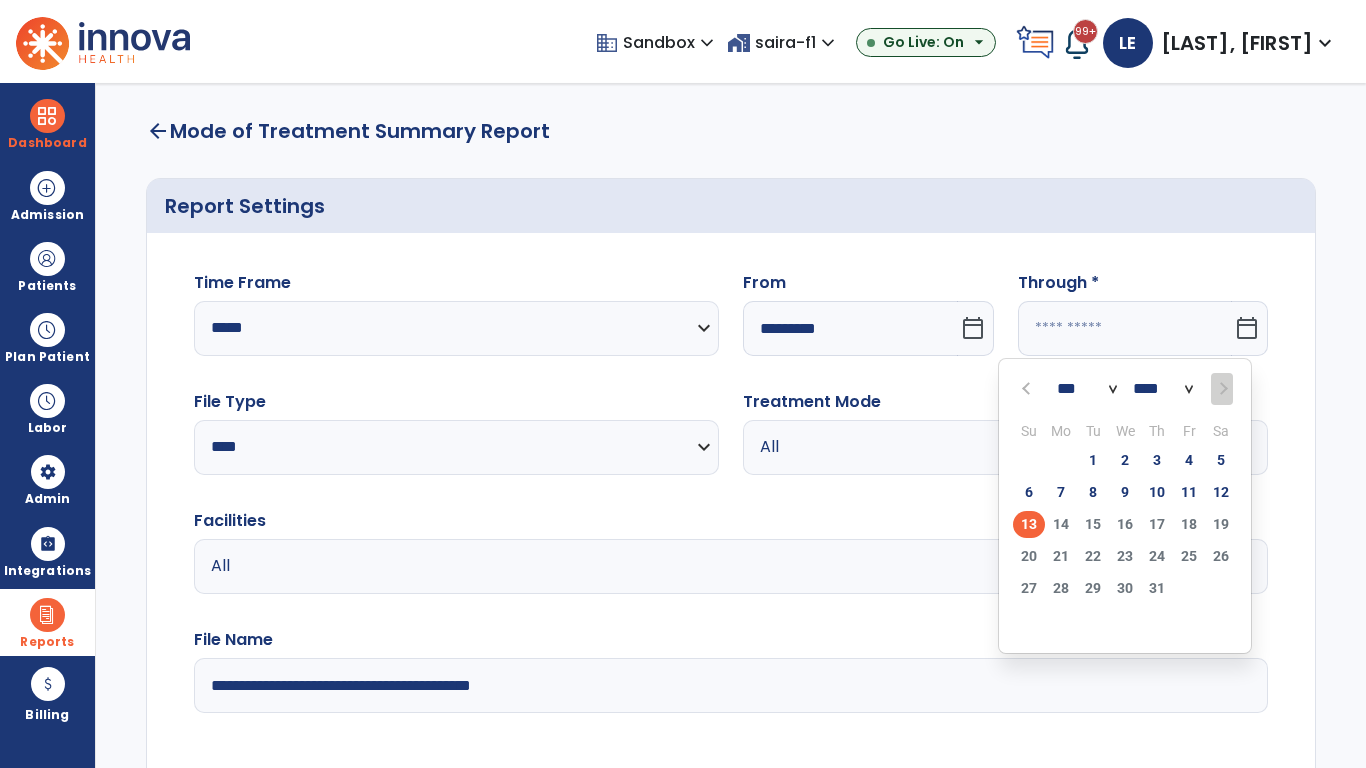 select on "*" 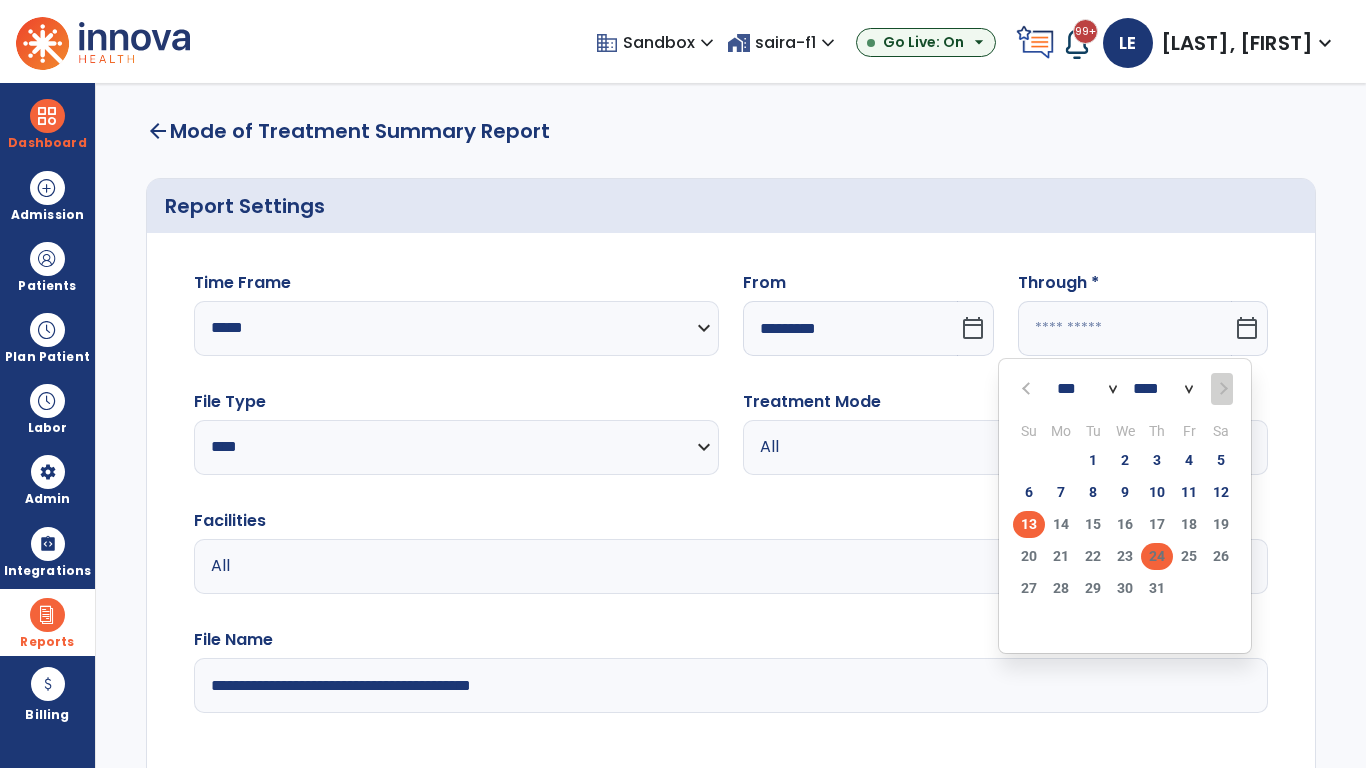 click on "24" 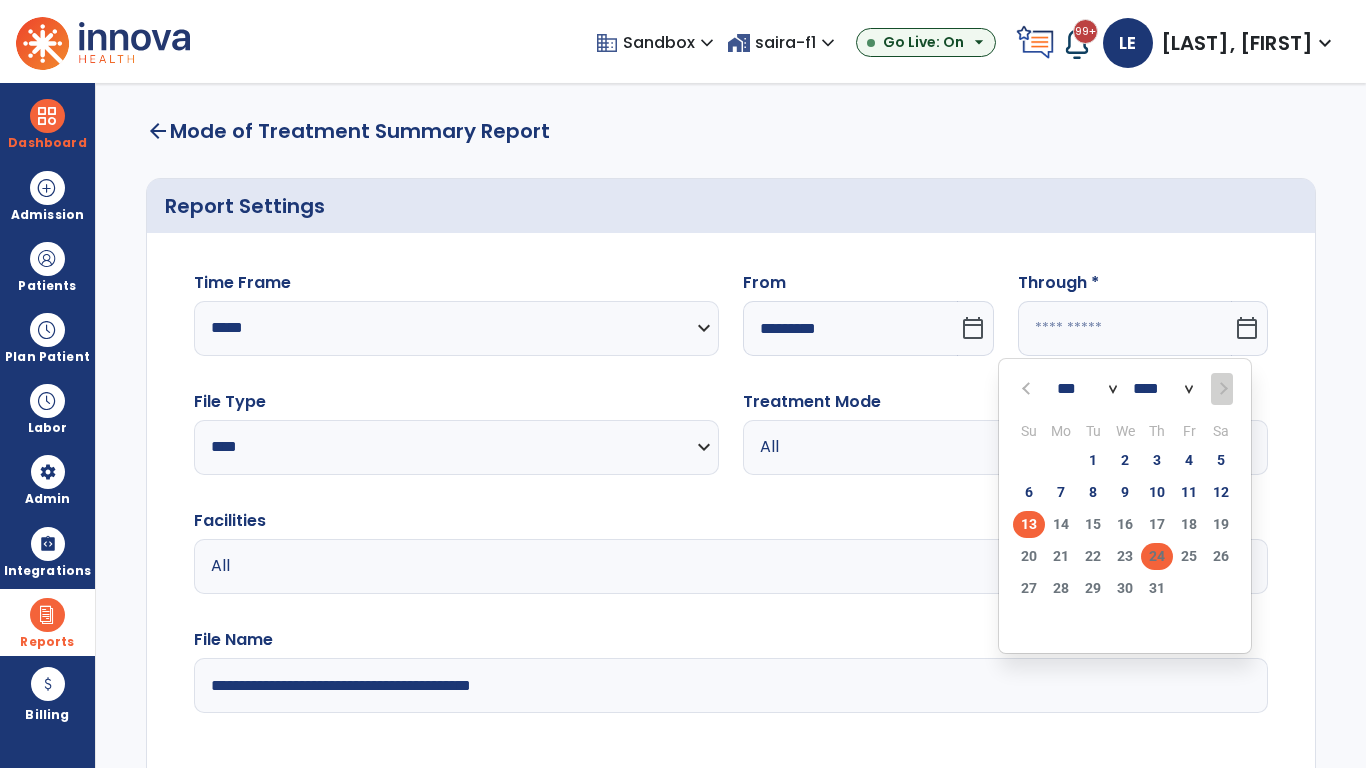 type on "**********" 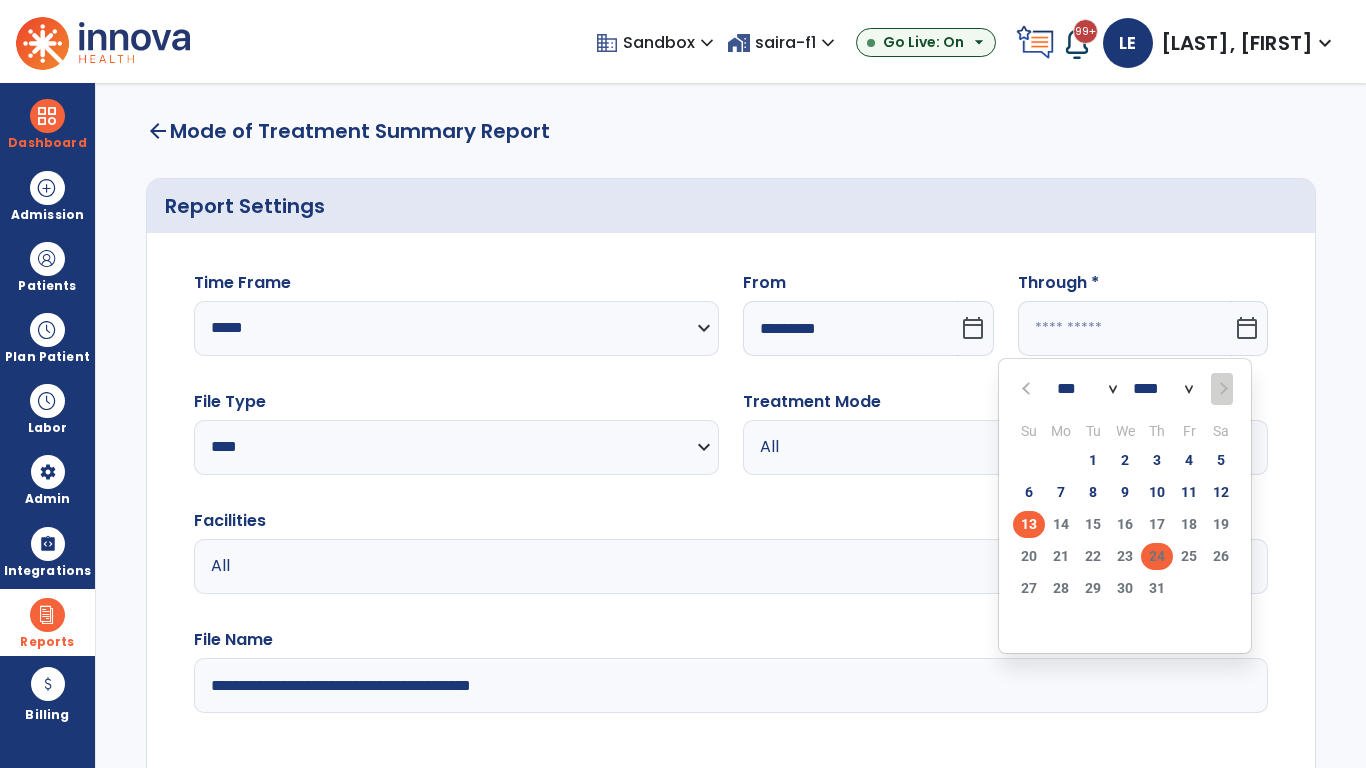 type on "*********" 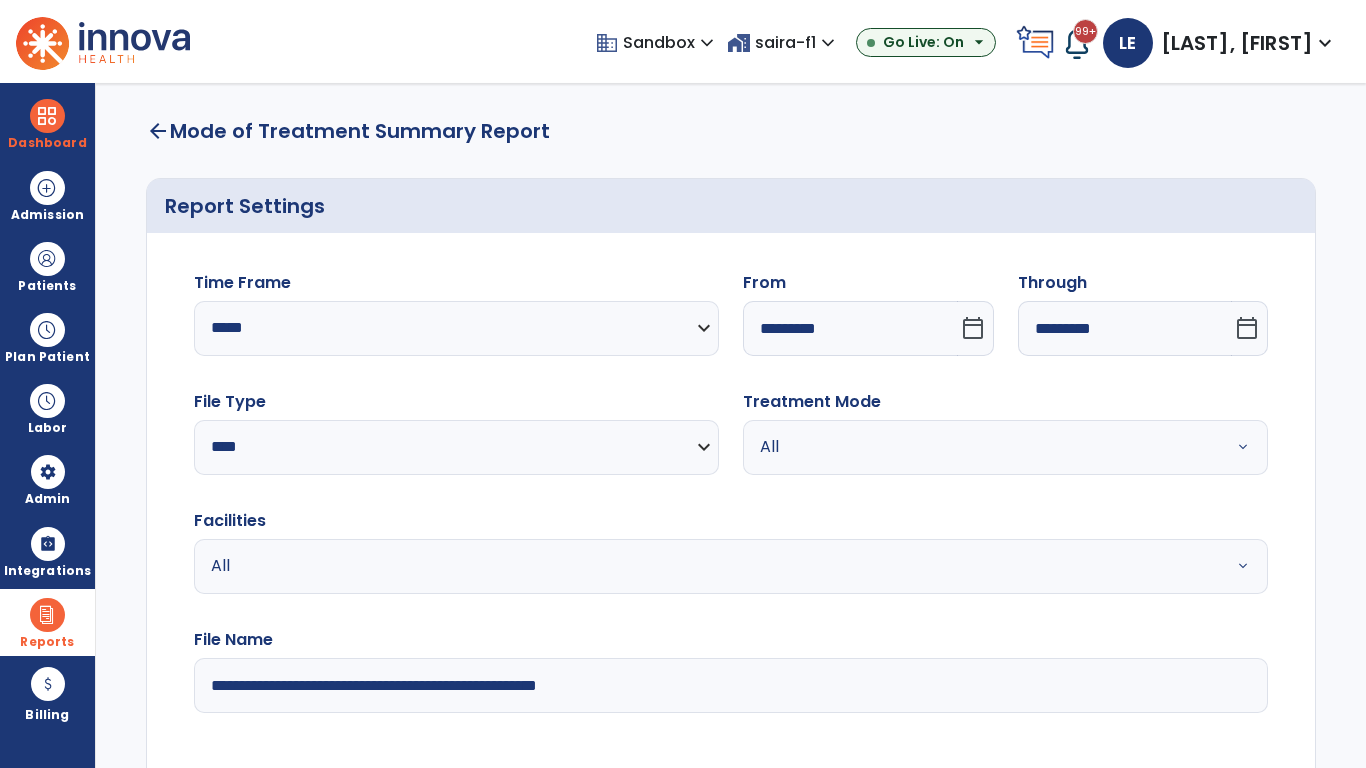 click on "All" at bounding box center (981, 447) 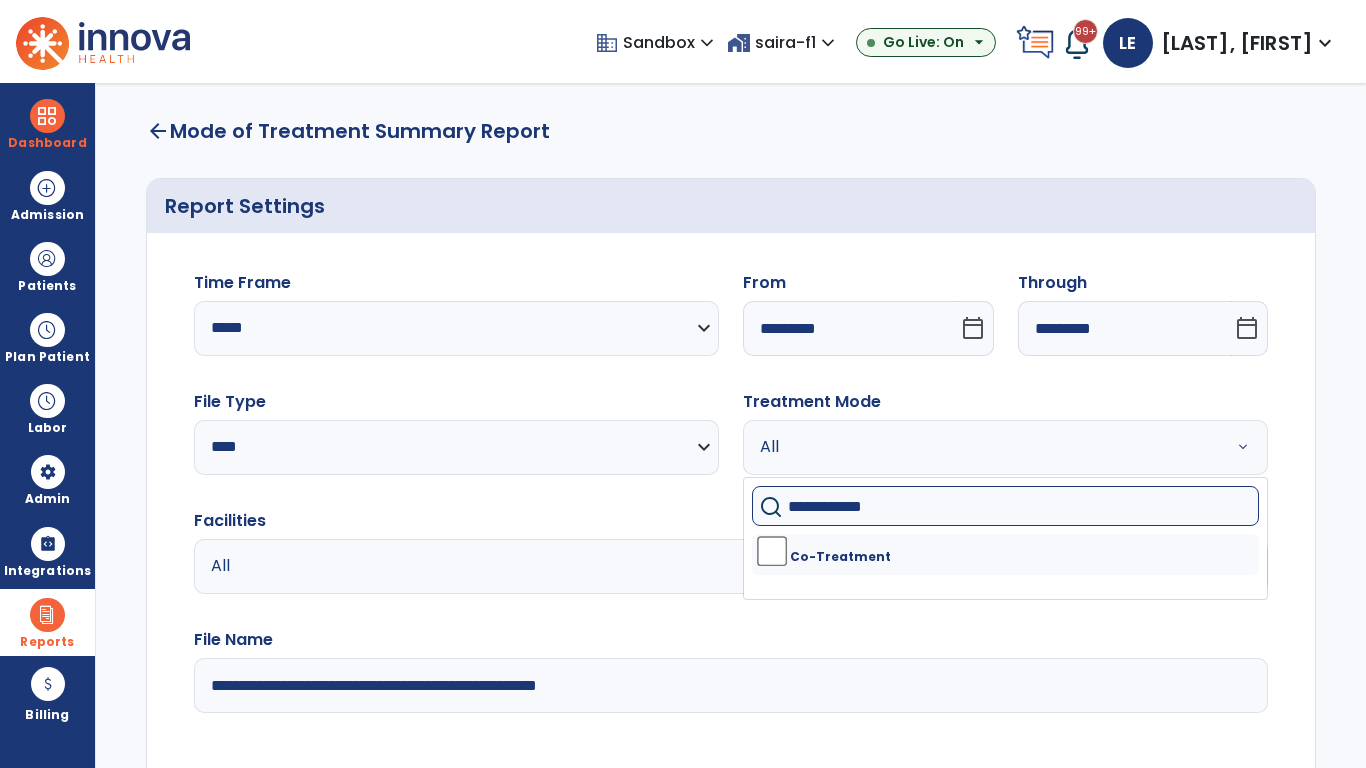 type on "**********" 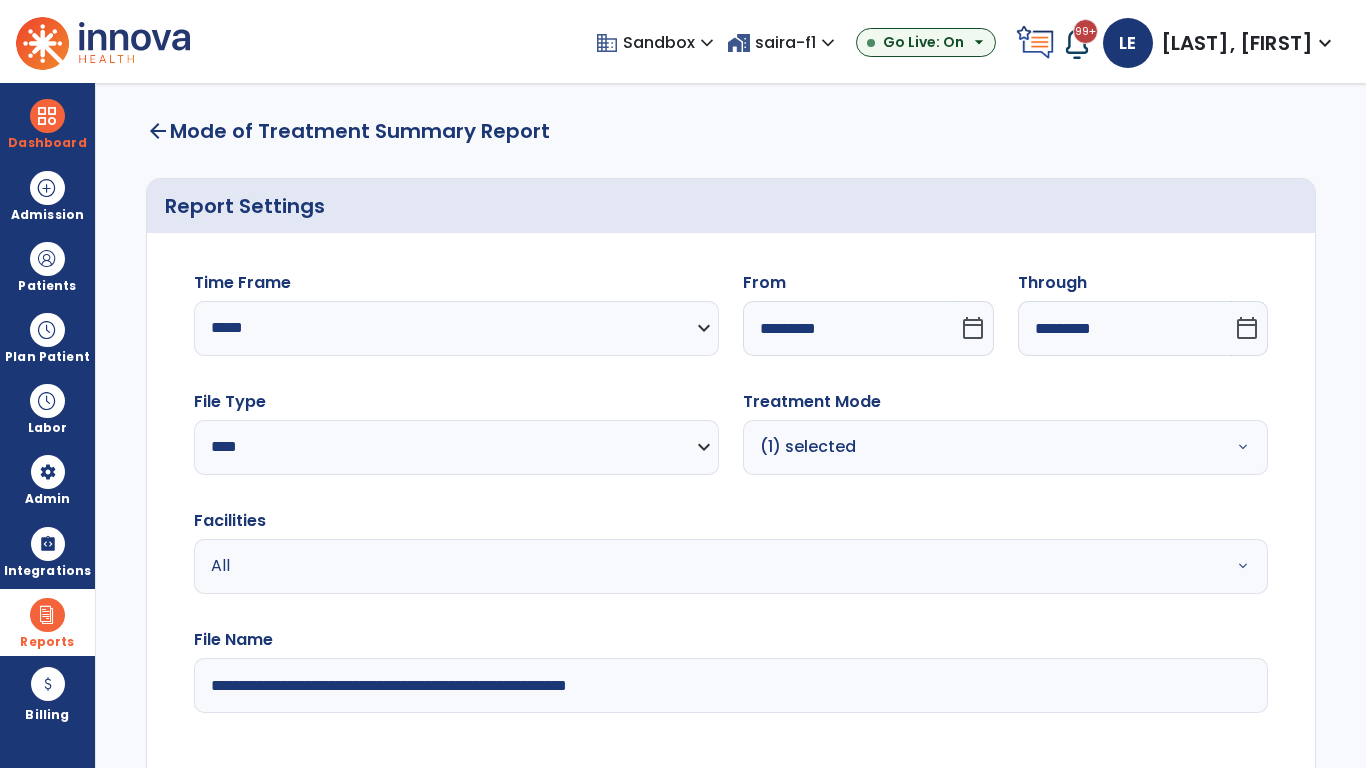 type on "**********" 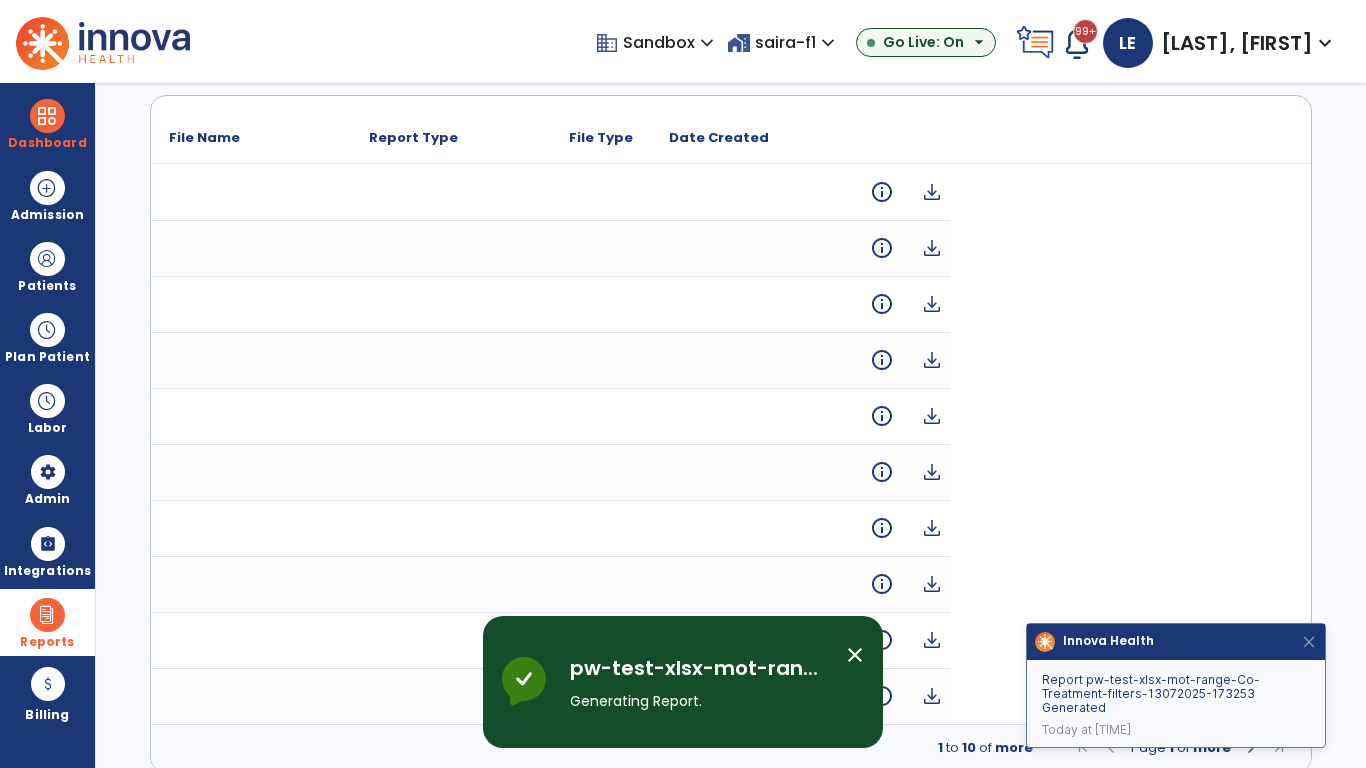 scroll, scrollTop: 0, scrollLeft: 0, axis: both 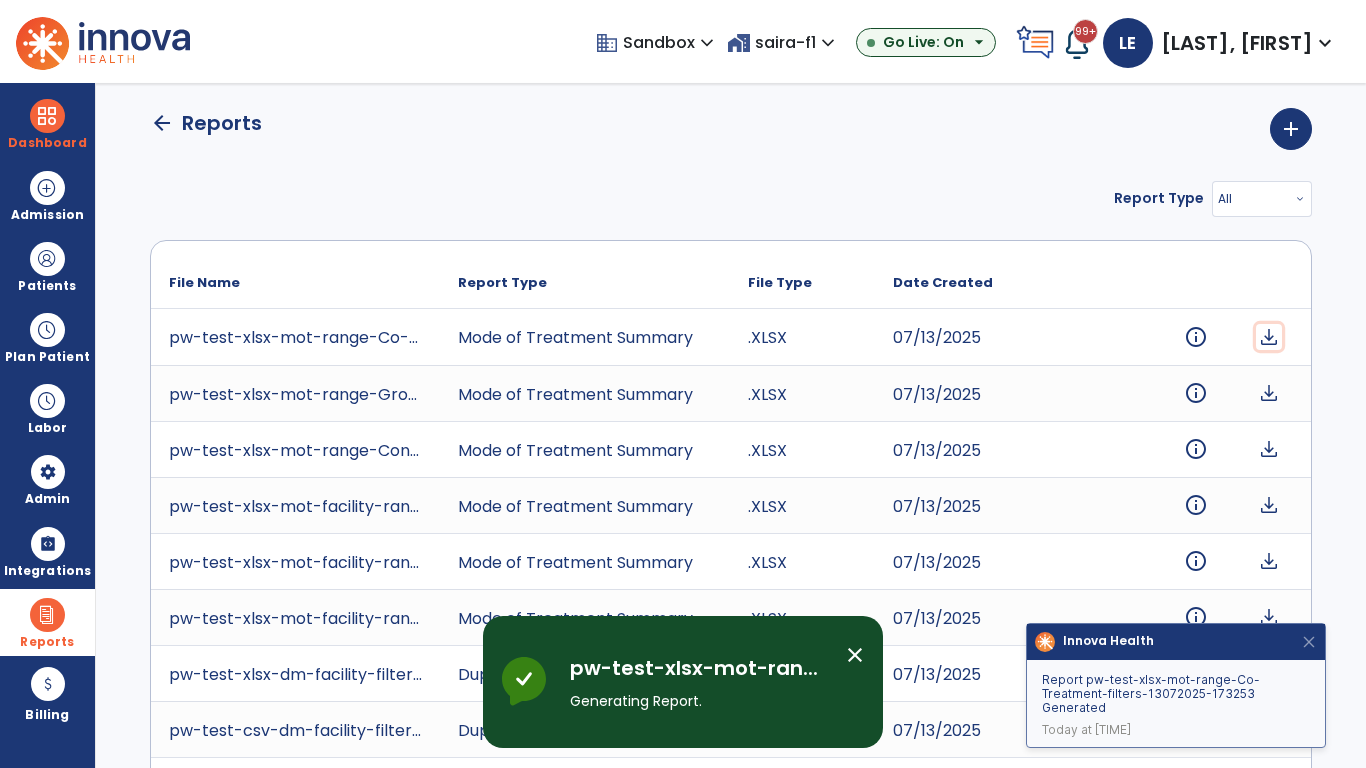 click on "download" 